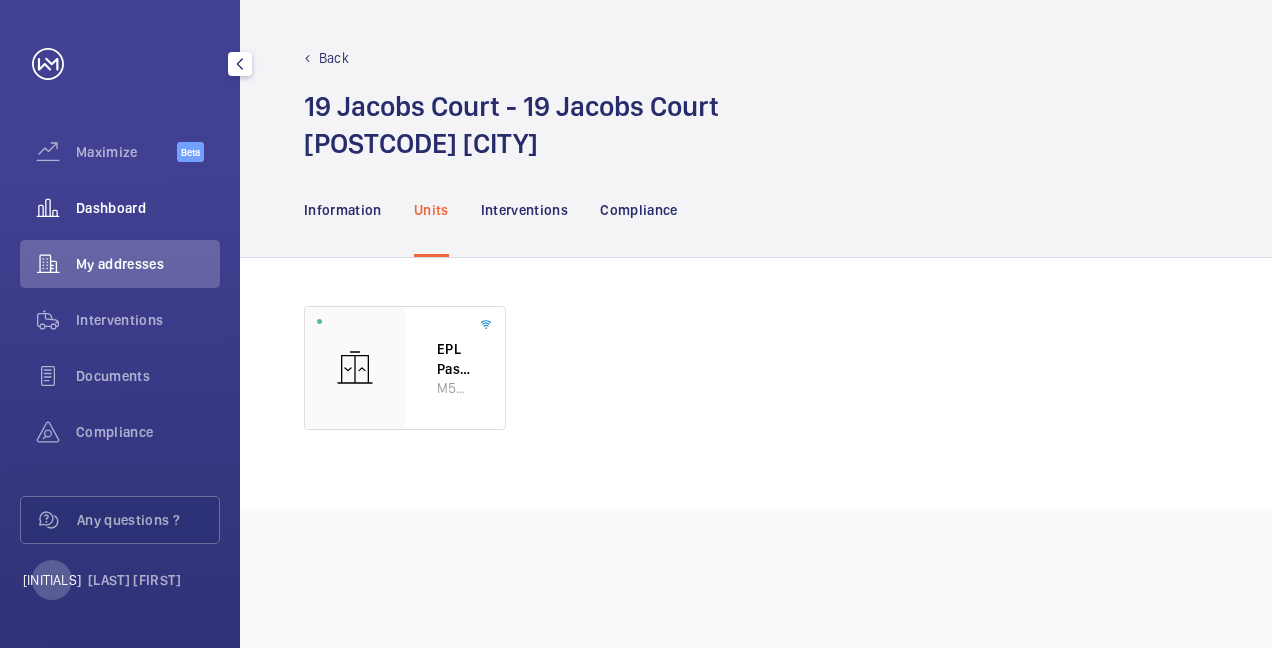 scroll, scrollTop: 0, scrollLeft: 0, axis: both 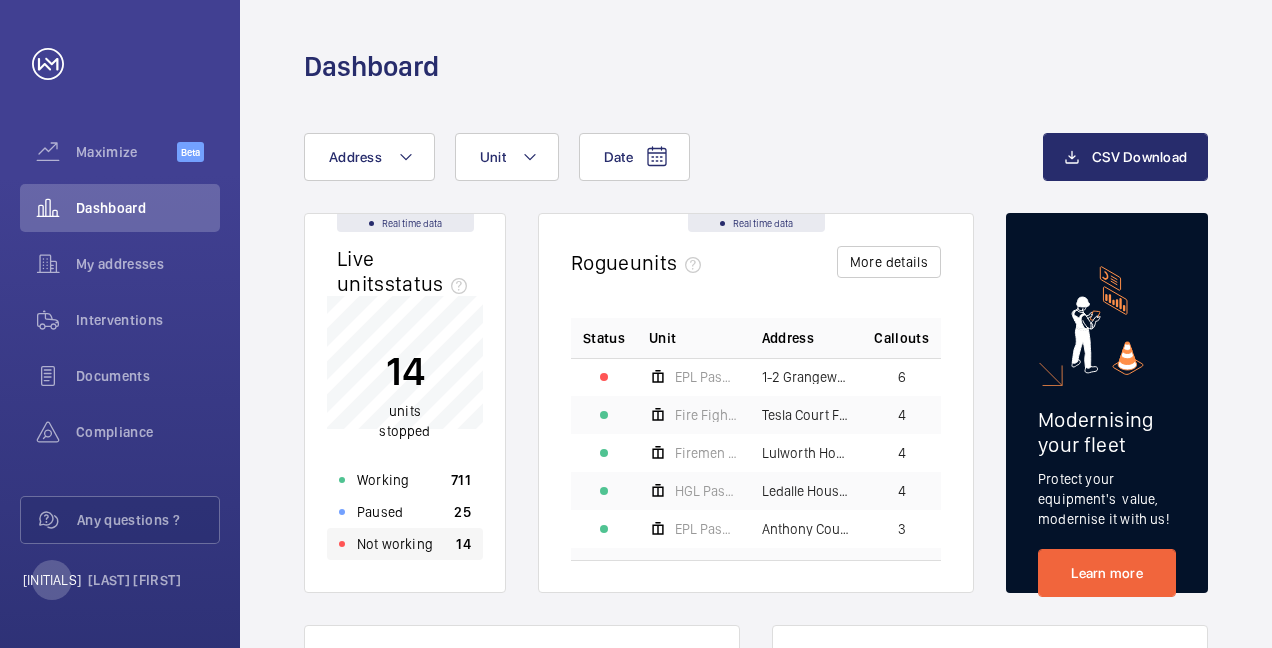 click on "14" 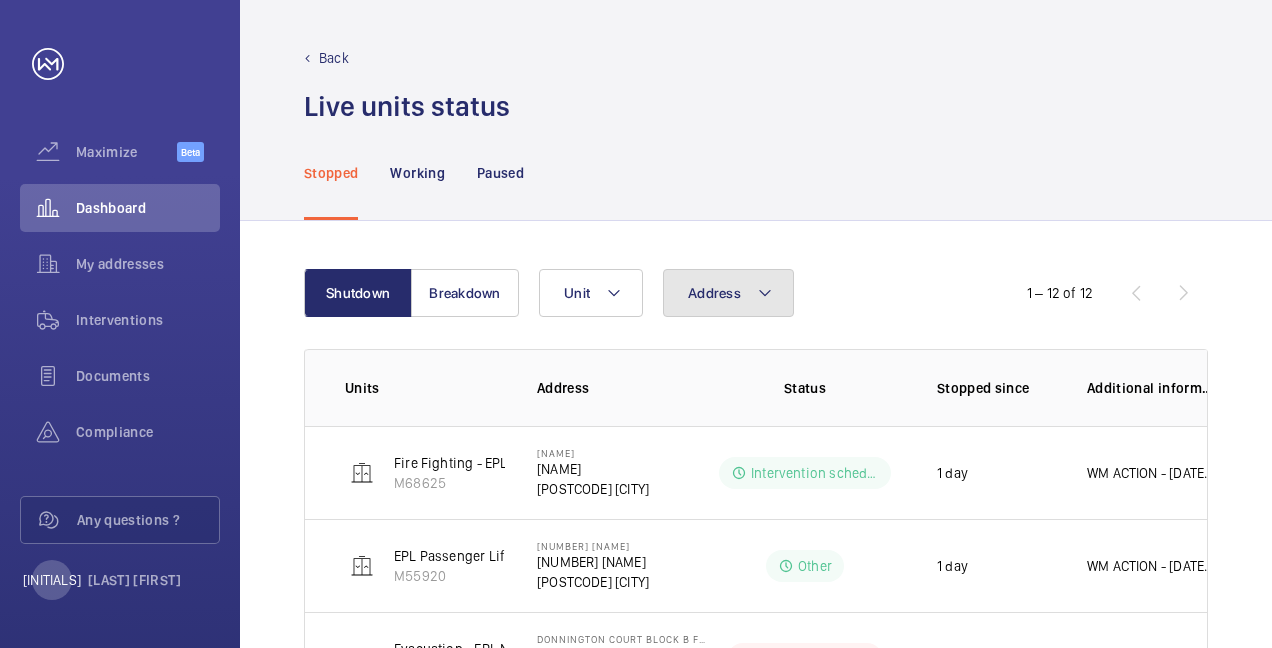 click on "Address" 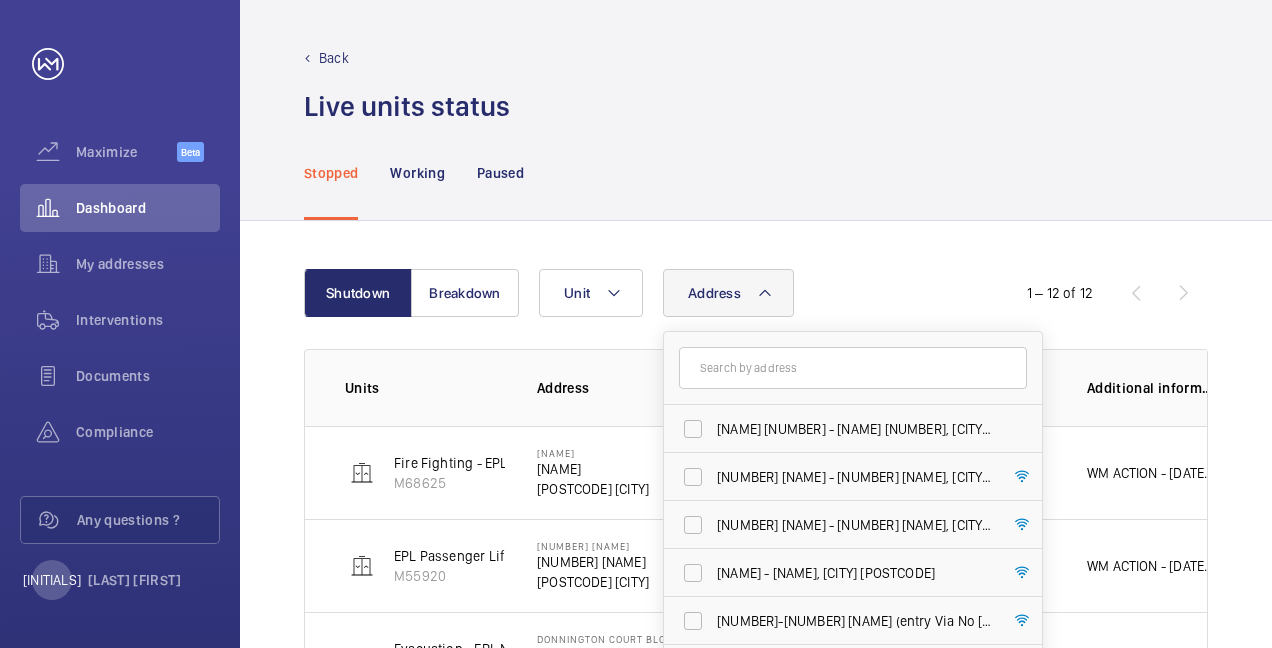 click 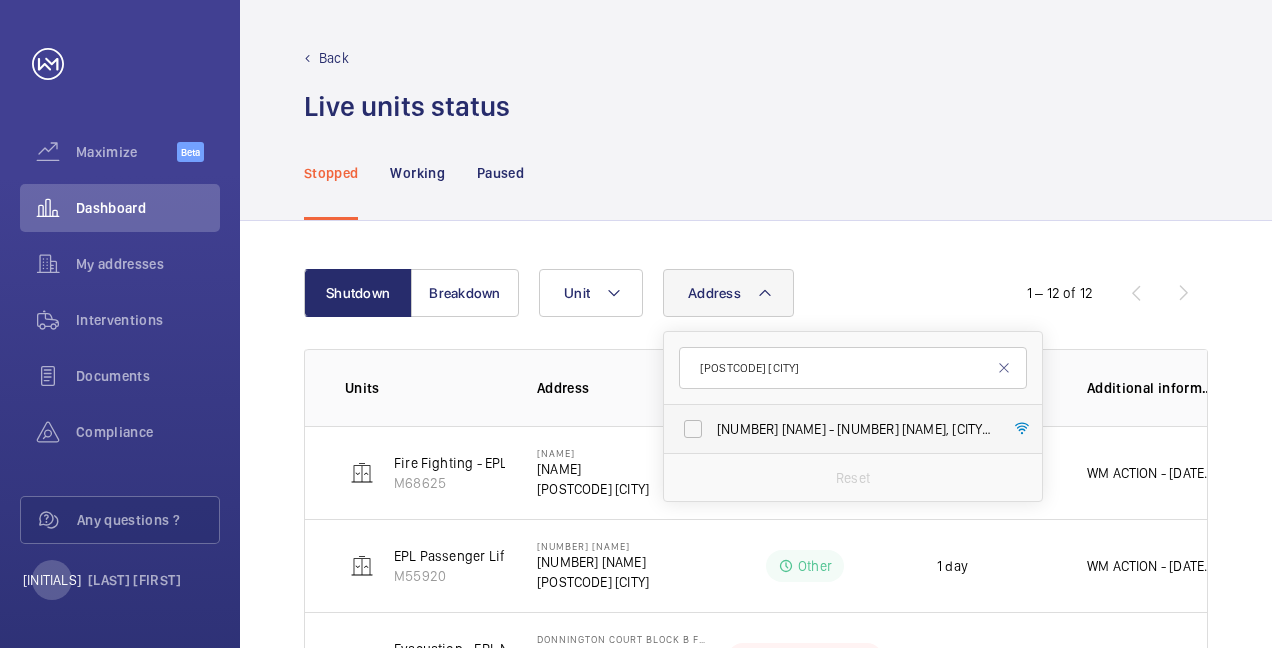 type on "[POSTCODE] [CITY]" 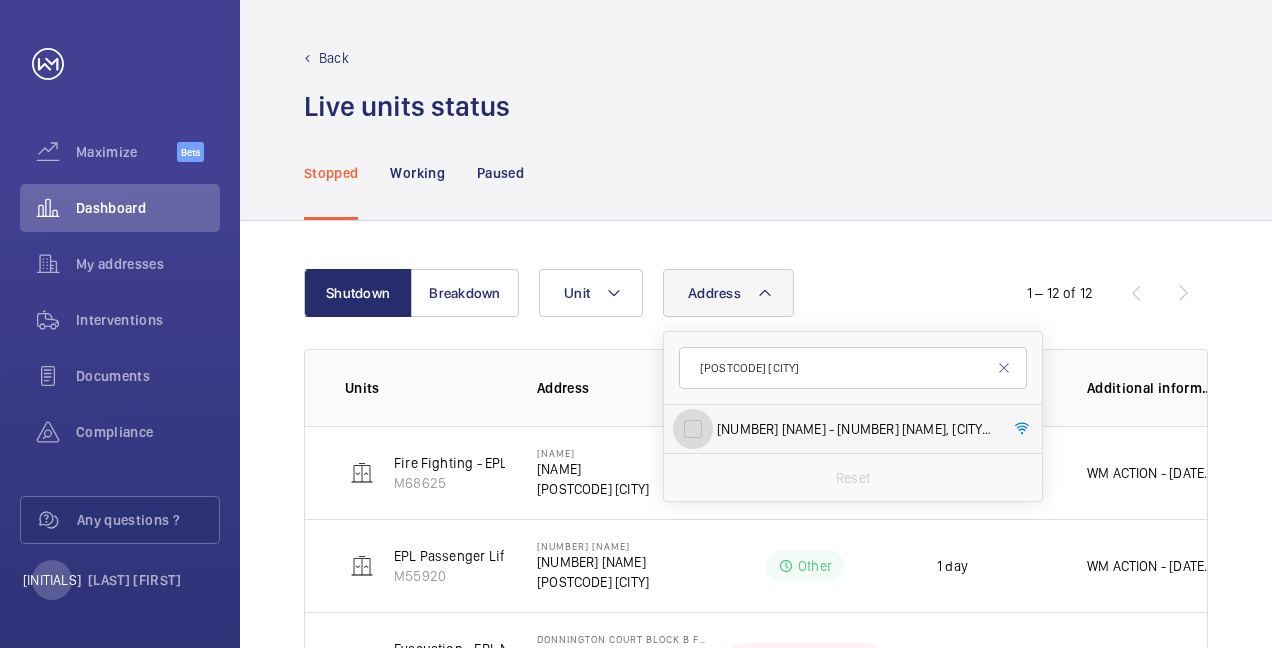 click on "[NUMBER] [NAME] - [NUMBER] [NAME], [CITY] [POSTCODE]" at bounding box center (693, 429) 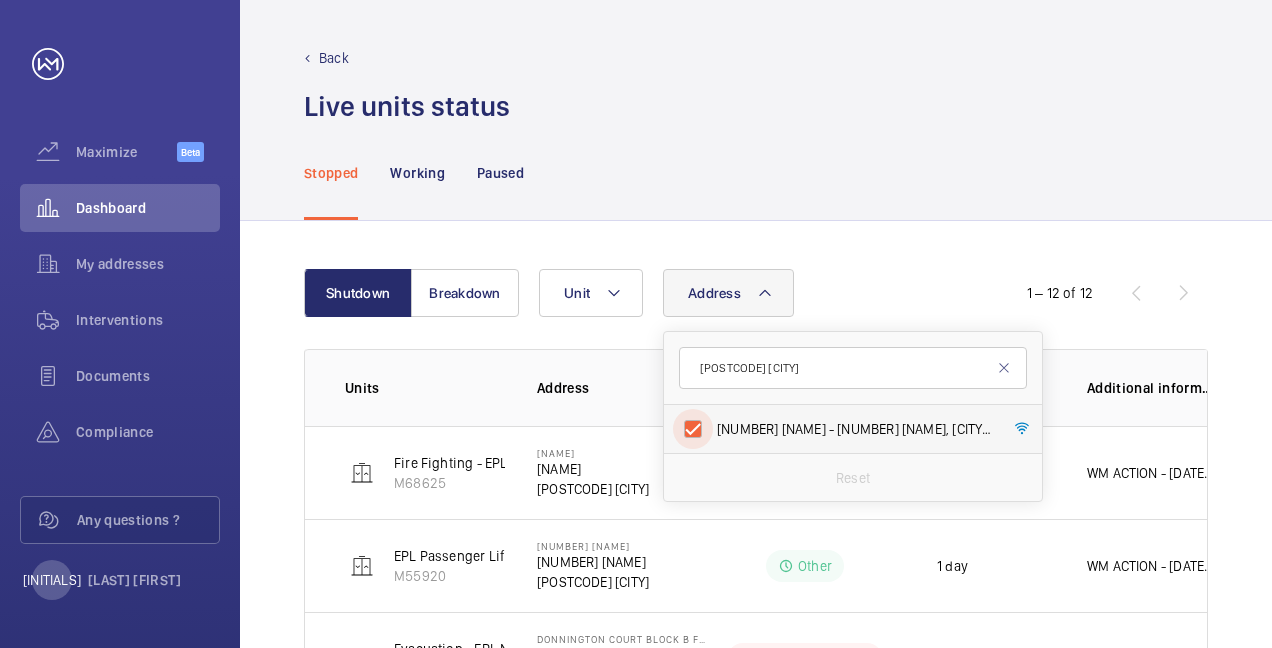 checkbox on "true" 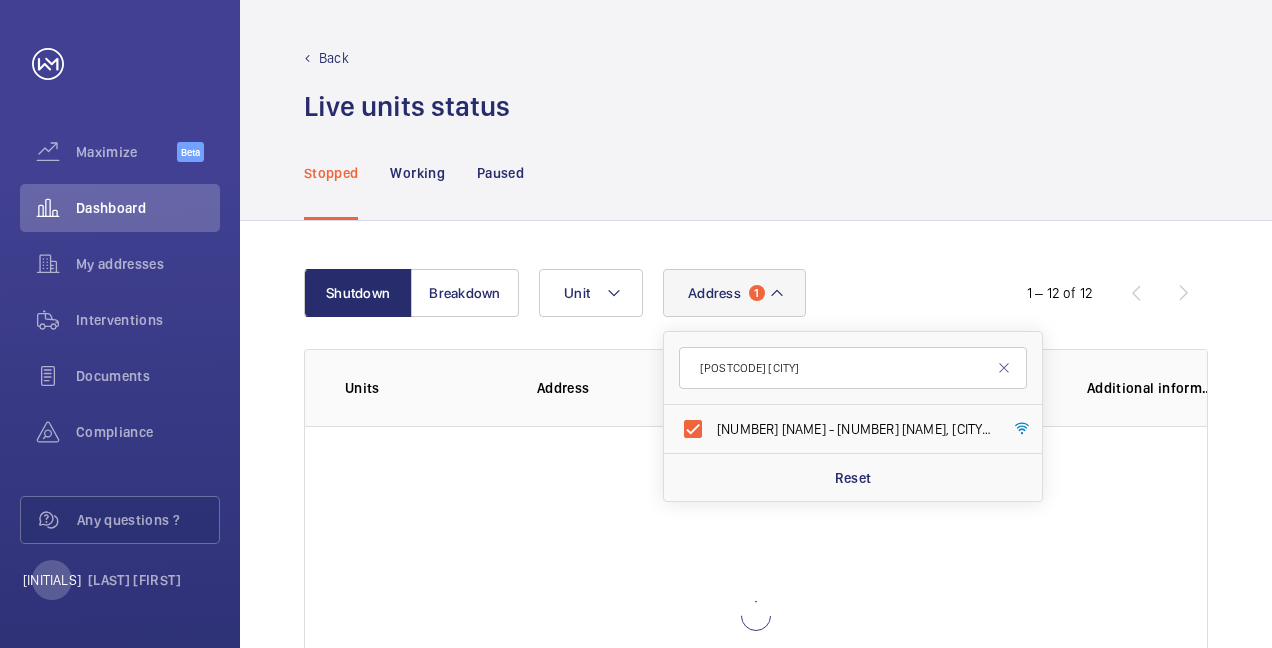 click on "Shutdown Breakdown Address [POSTCODE] [NUMBER] [NAME] - [NUMBER] [NAME], [CITY] [POSTCODE] Reset Unit [NUMBER] – [NUMBER] of [NUMBER] Units Address Status Stopped since Additional information" 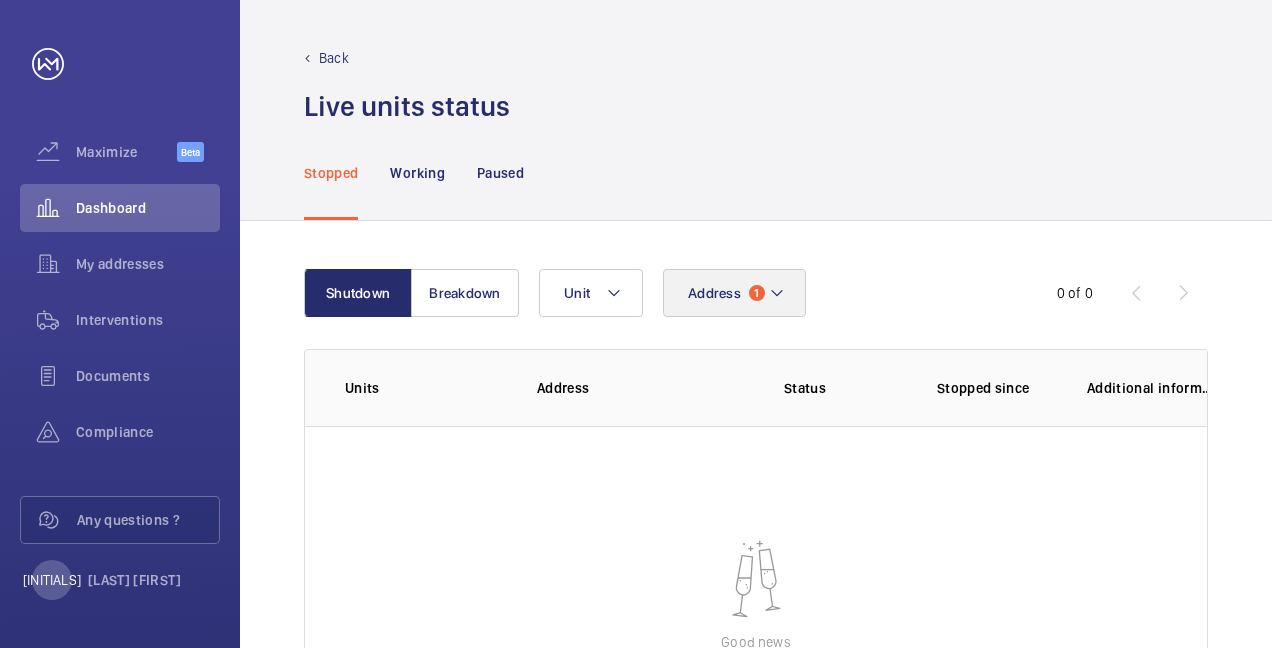 scroll, scrollTop: 206, scrollLeft: 0, axis: vertical 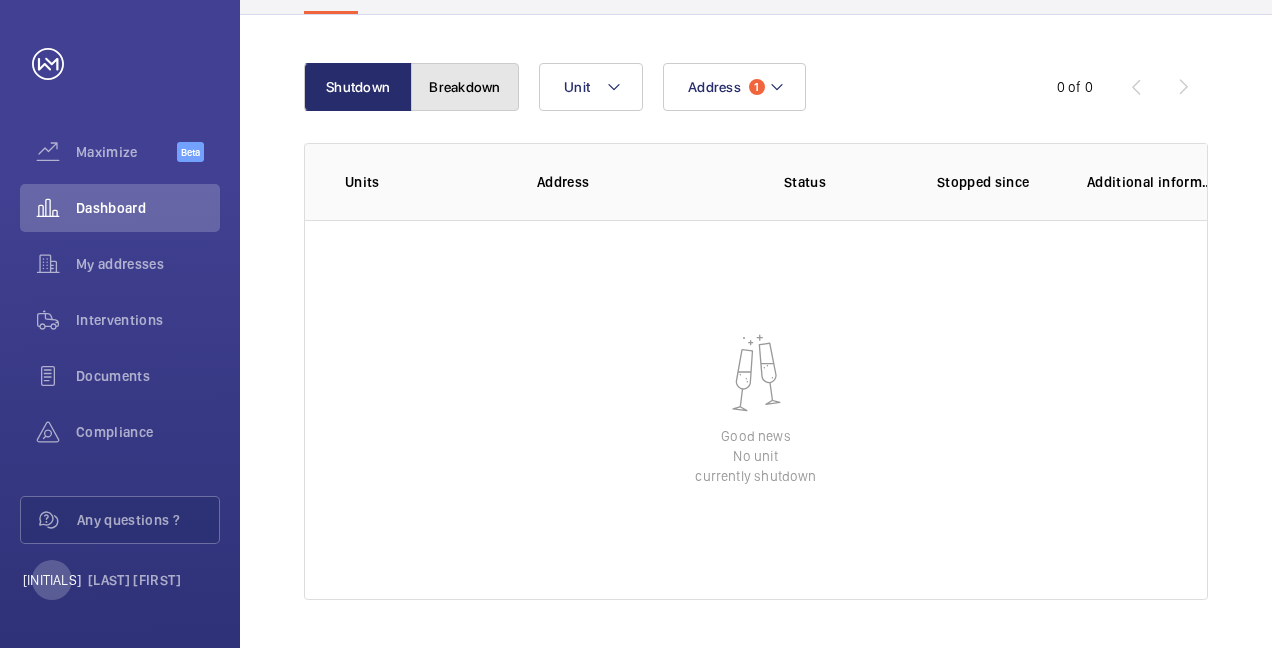 click on "Breakdown" 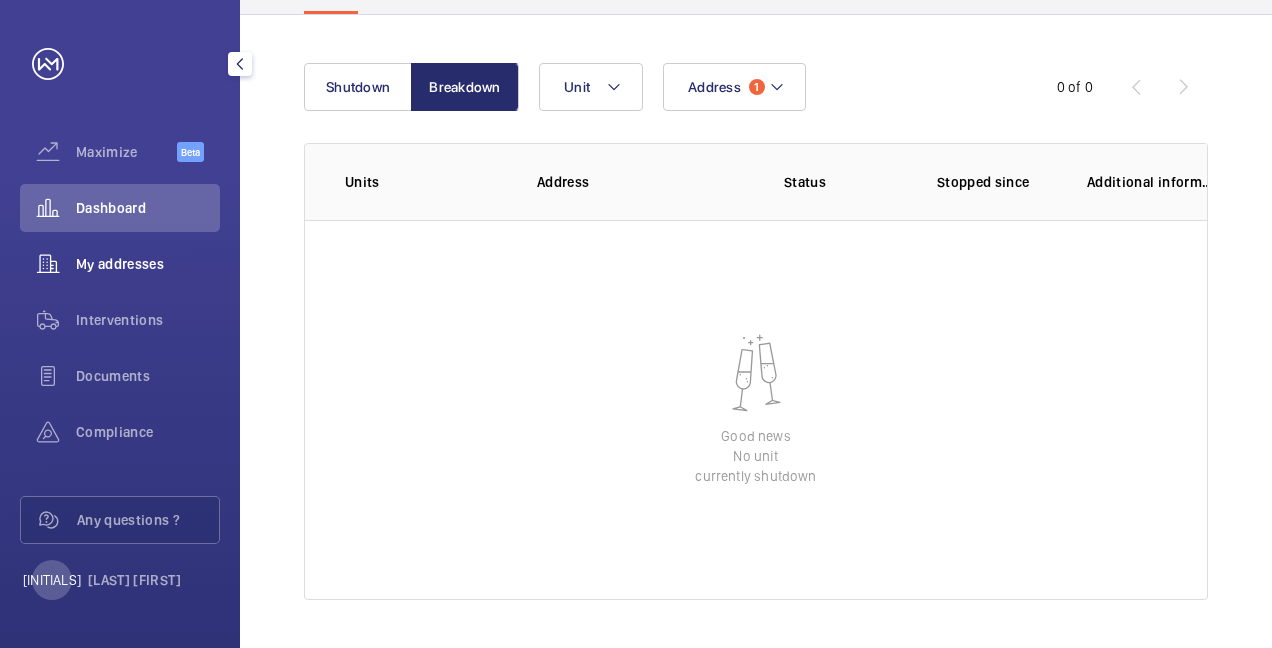 click on "My addresses" 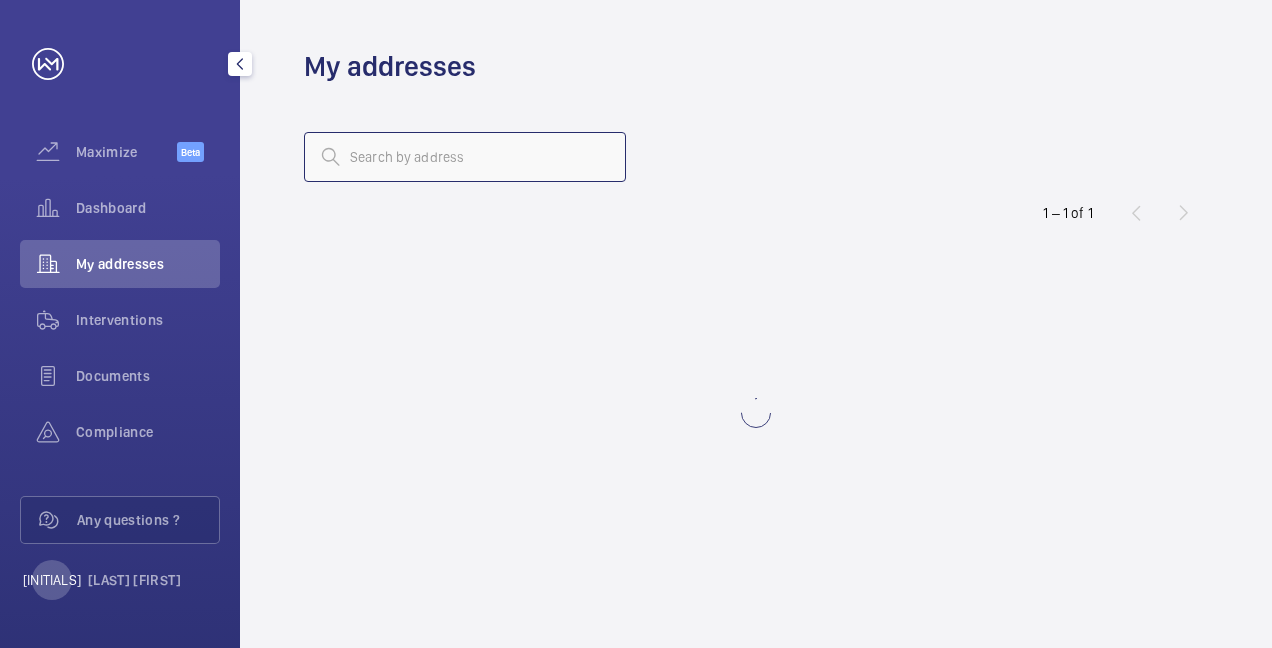 click 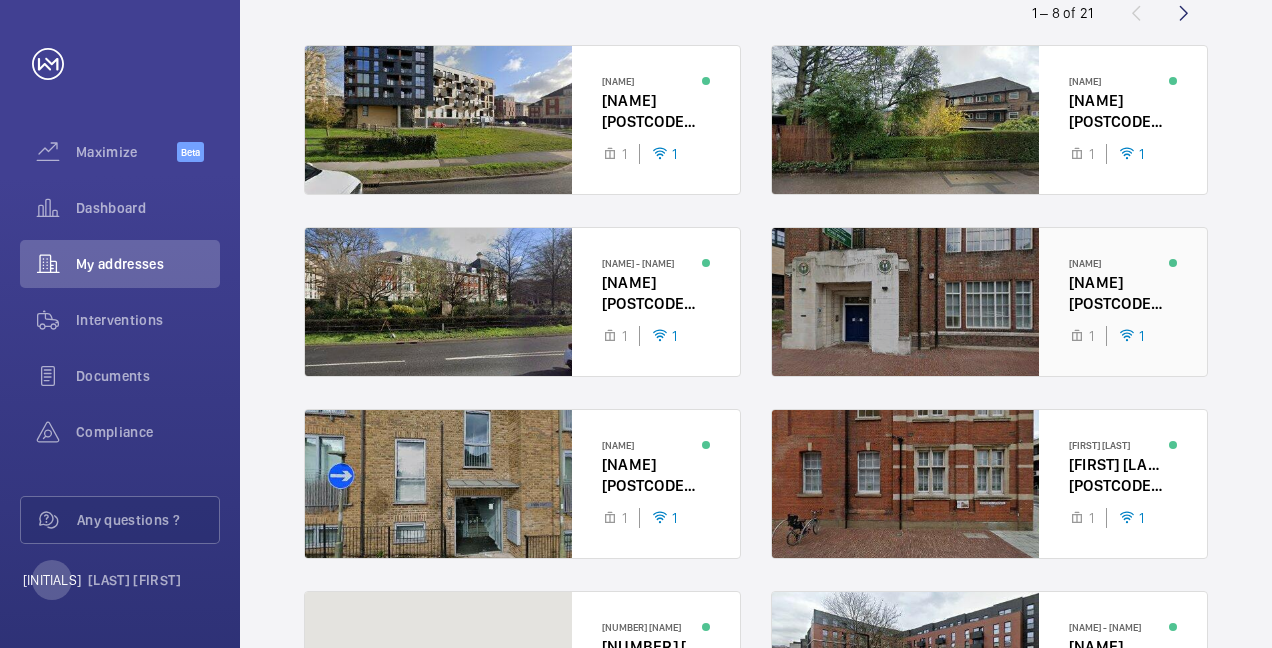 scroll, scrollTop: 393, scrollLeft: 0, axis: vertical 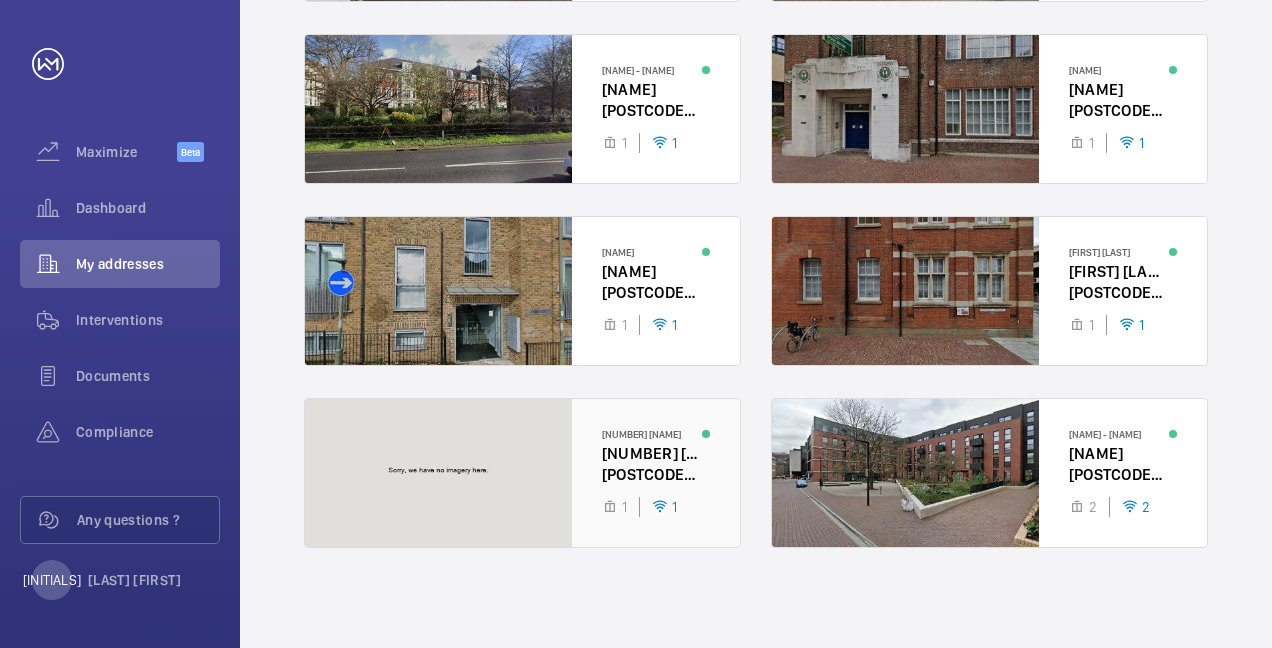 type on "[POSTCODE] [CITY]" 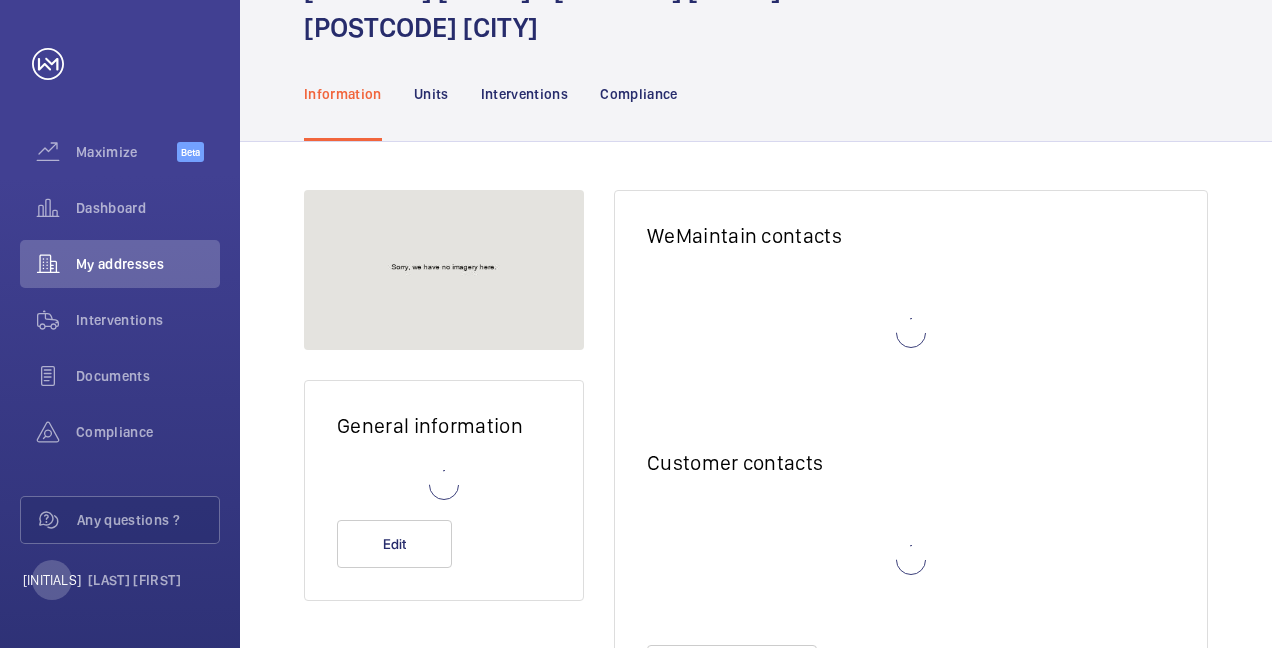 scroll, scrollTop: 0, scrollLeft: 0, axis: both 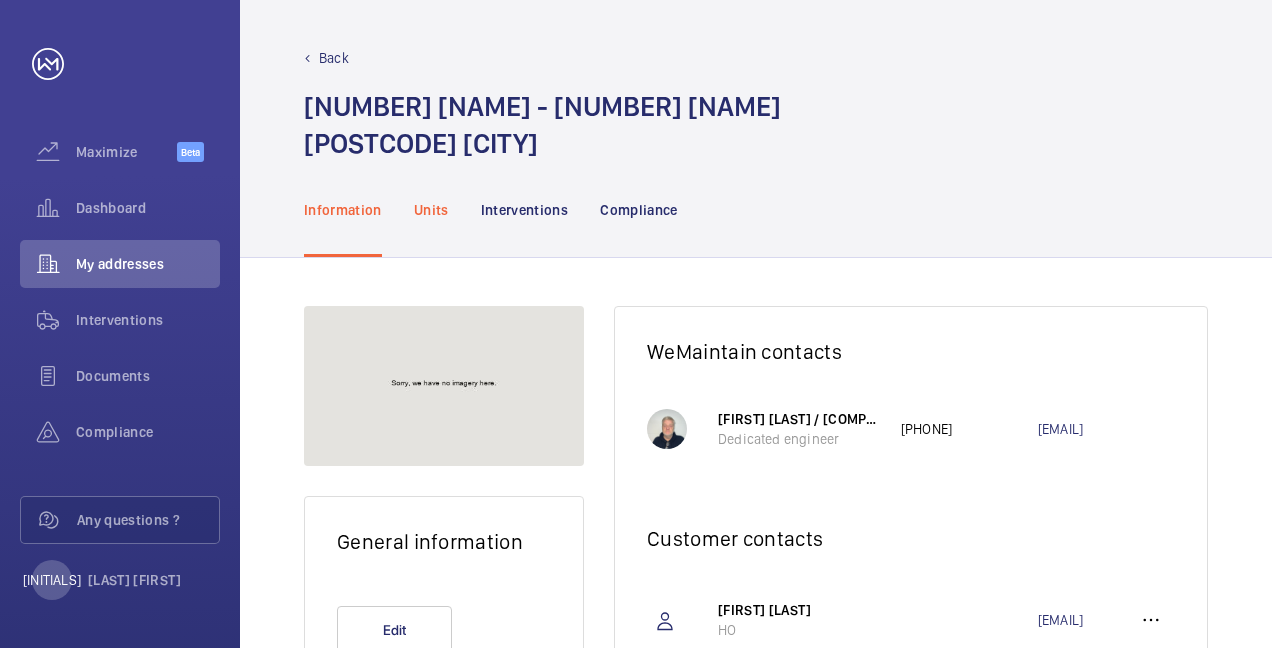 click on "Units" 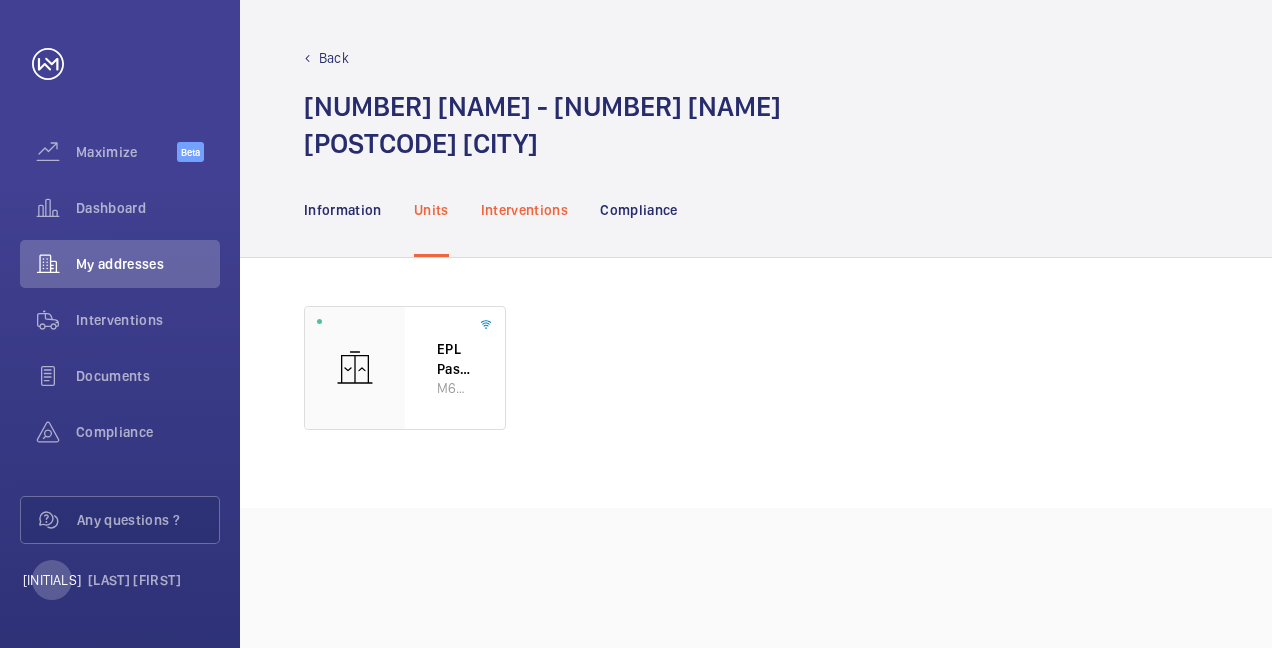 click on "Interventions" 